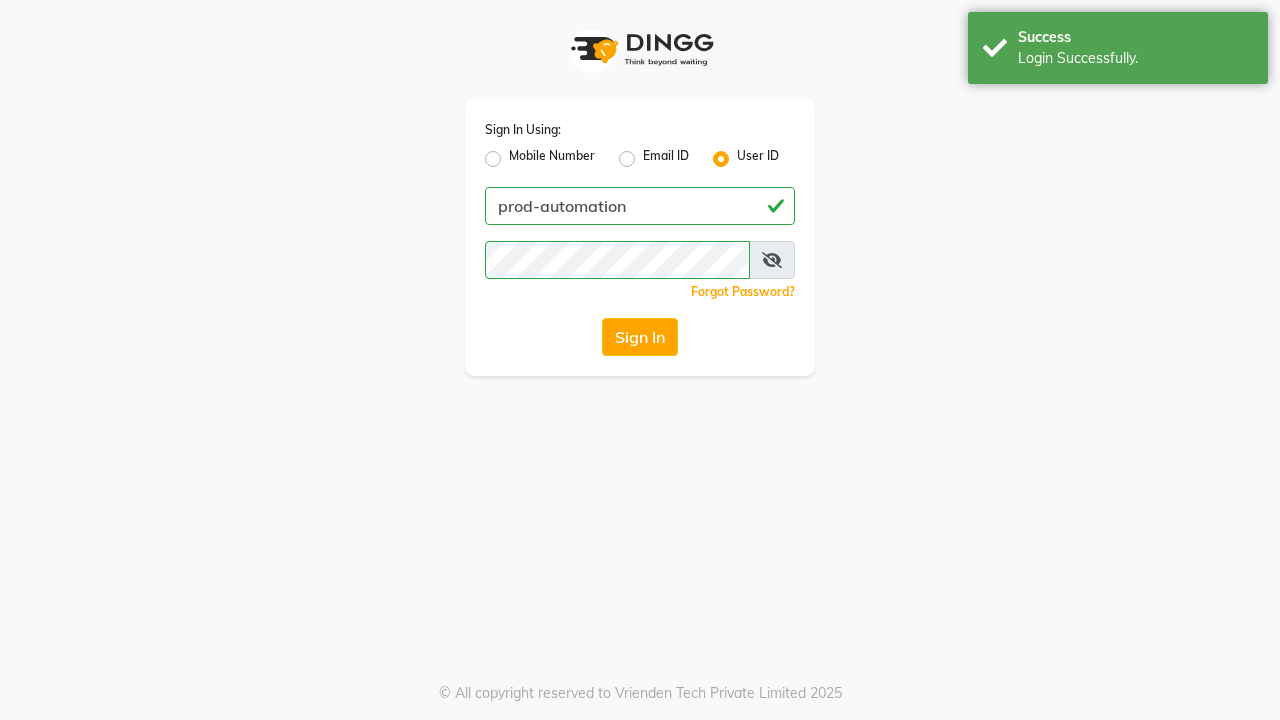 scroll, scrollTop: 0, scrollLeft: 0, axis: both 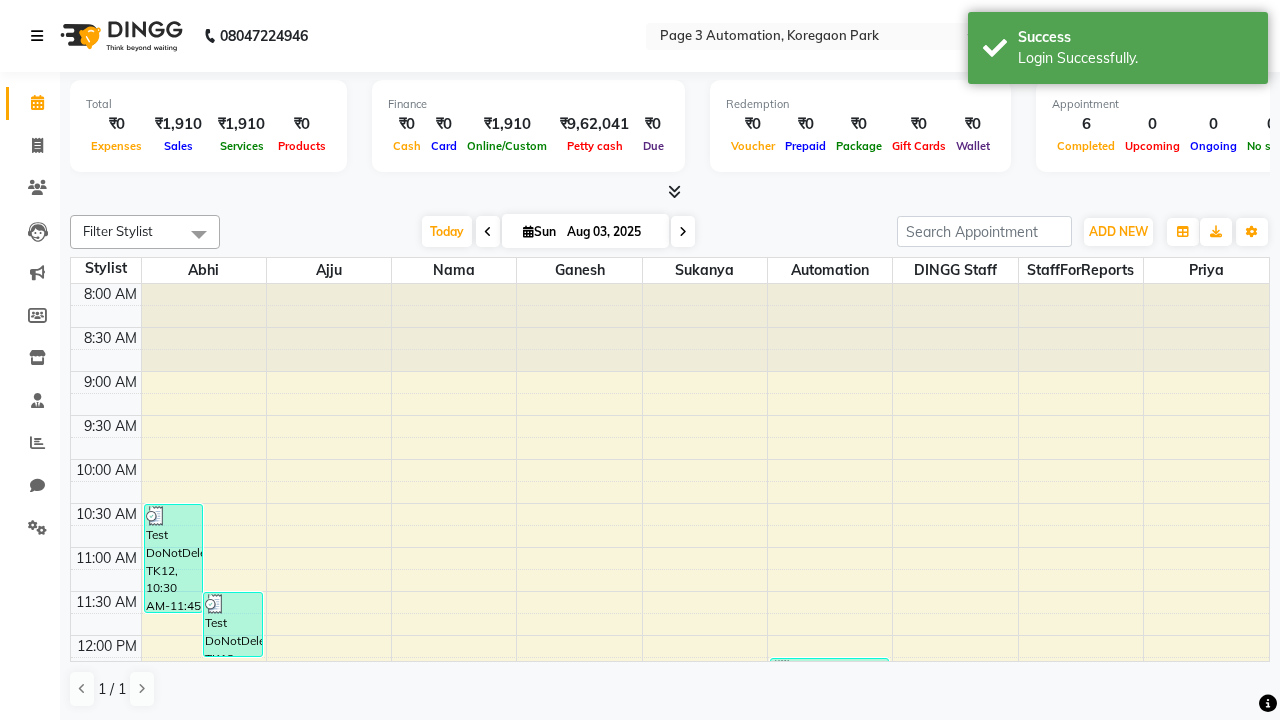 click at bounding box center [37, 36] 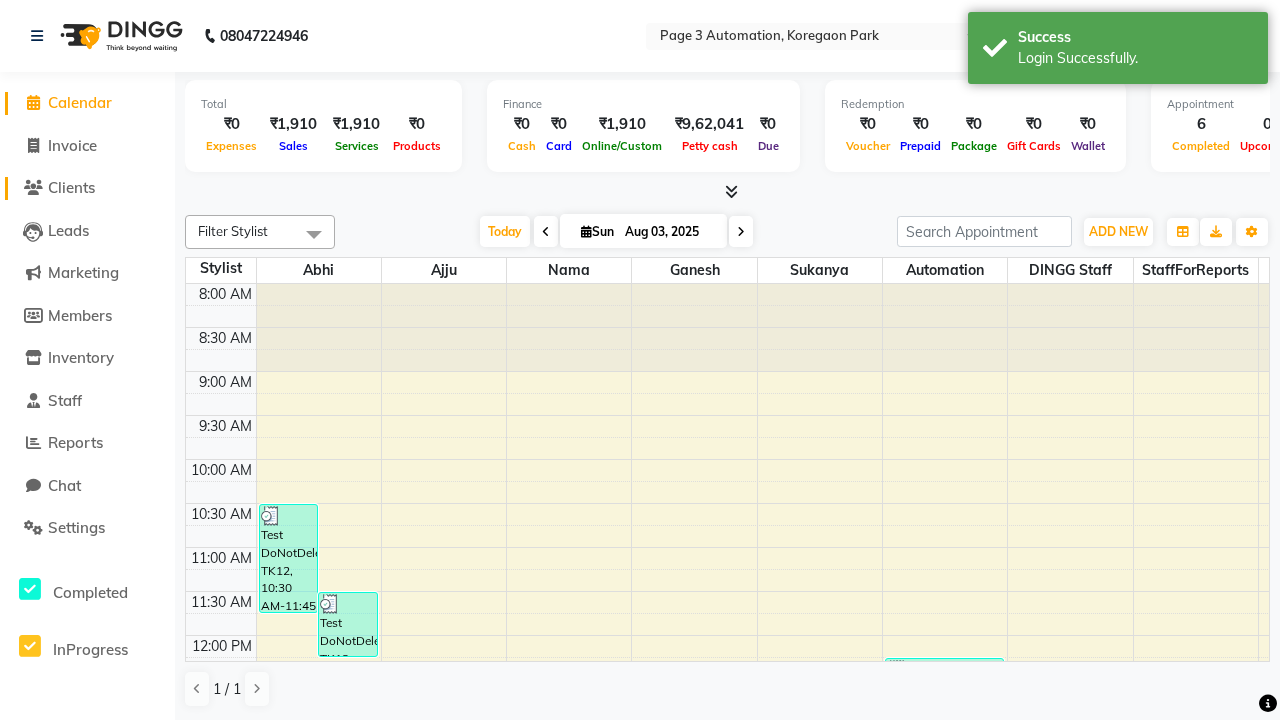 click on "Clients" 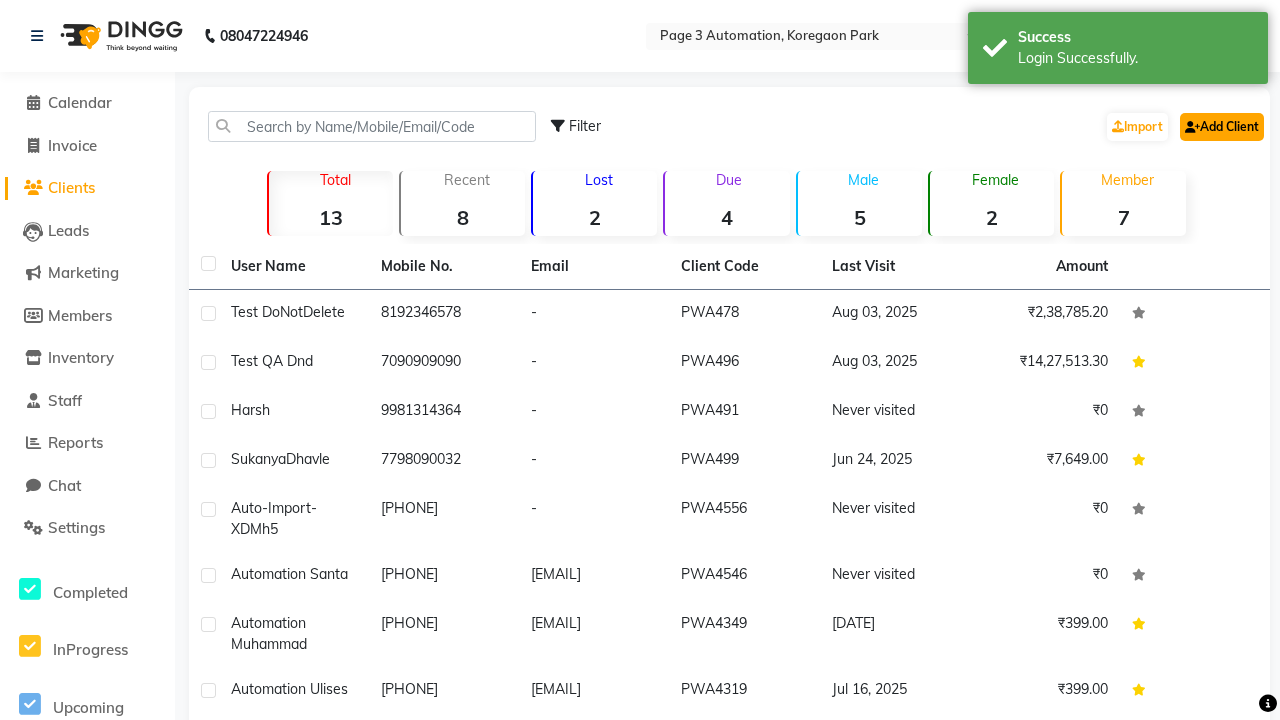click on "Add Client" 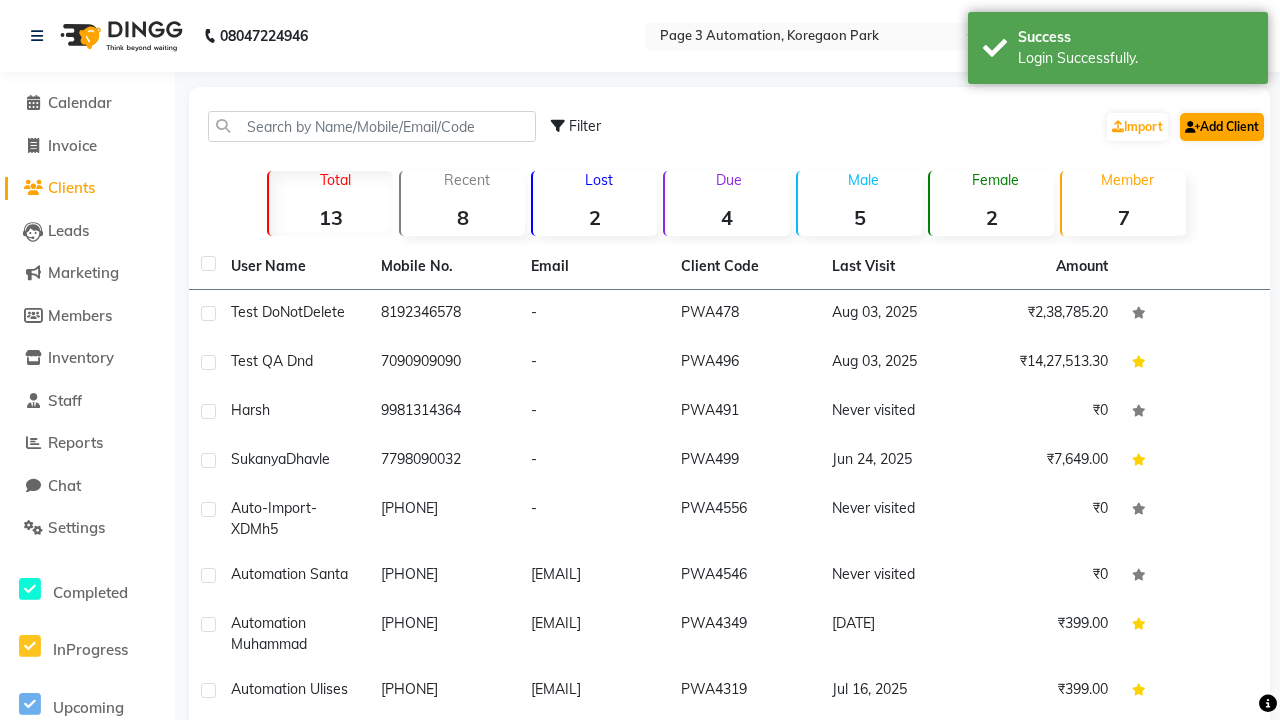 select on "22" 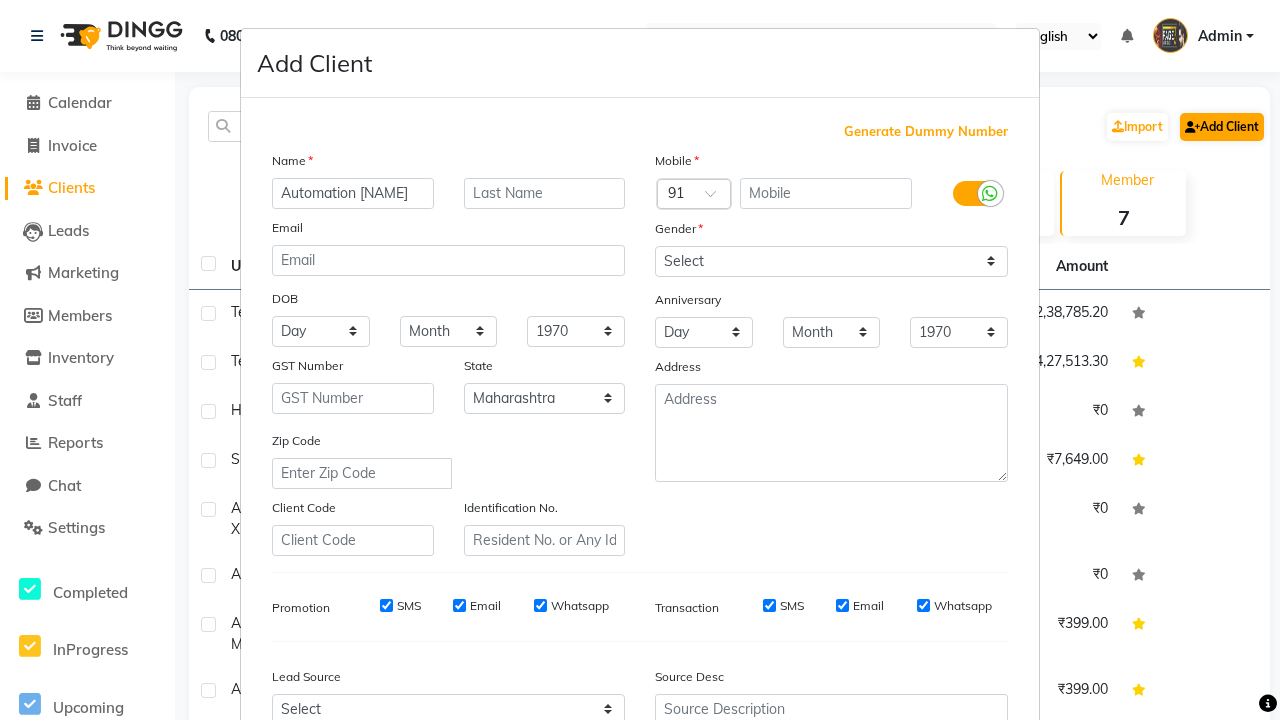 type on "Automation [NAME]" 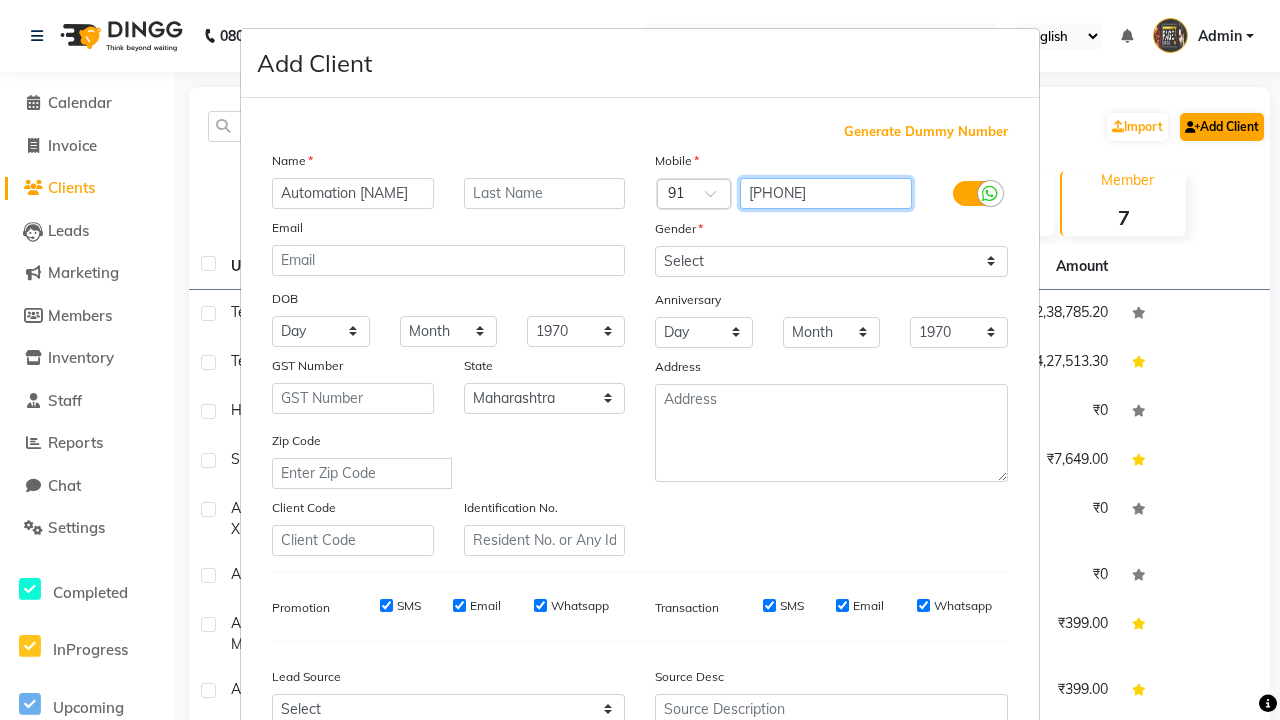 type on "[PHONE]" 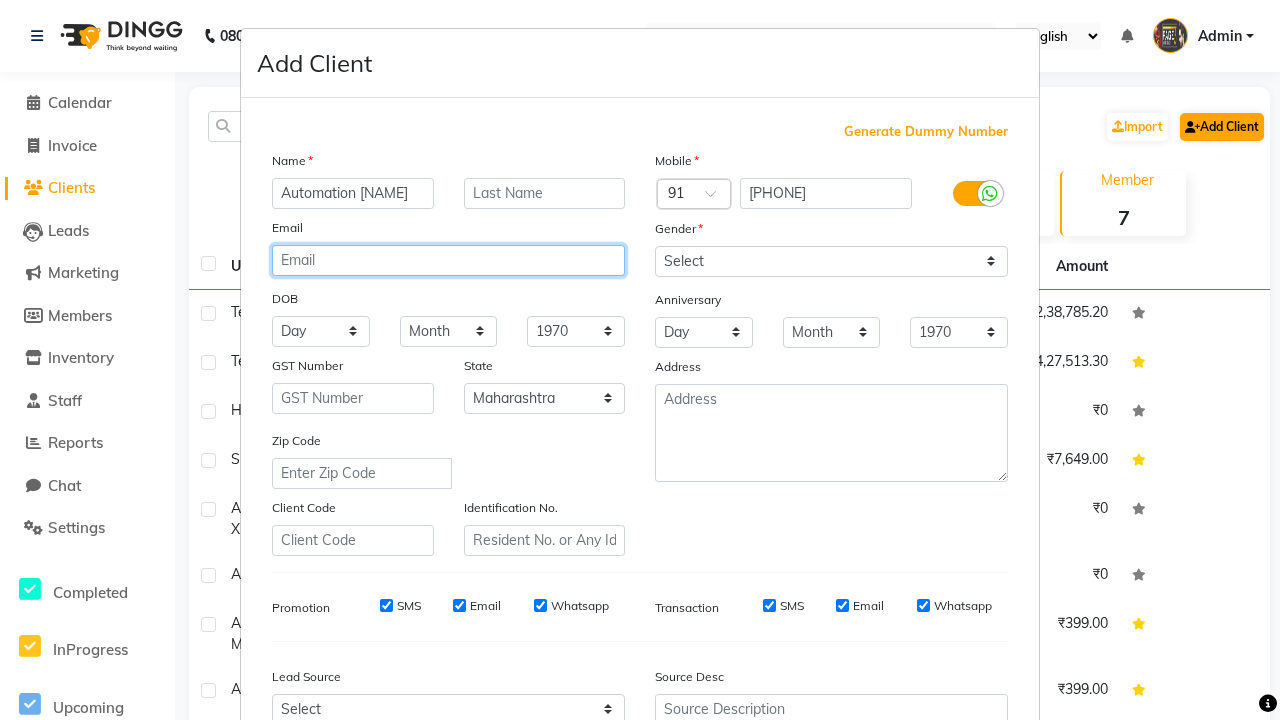 type on "[EMAIL]" 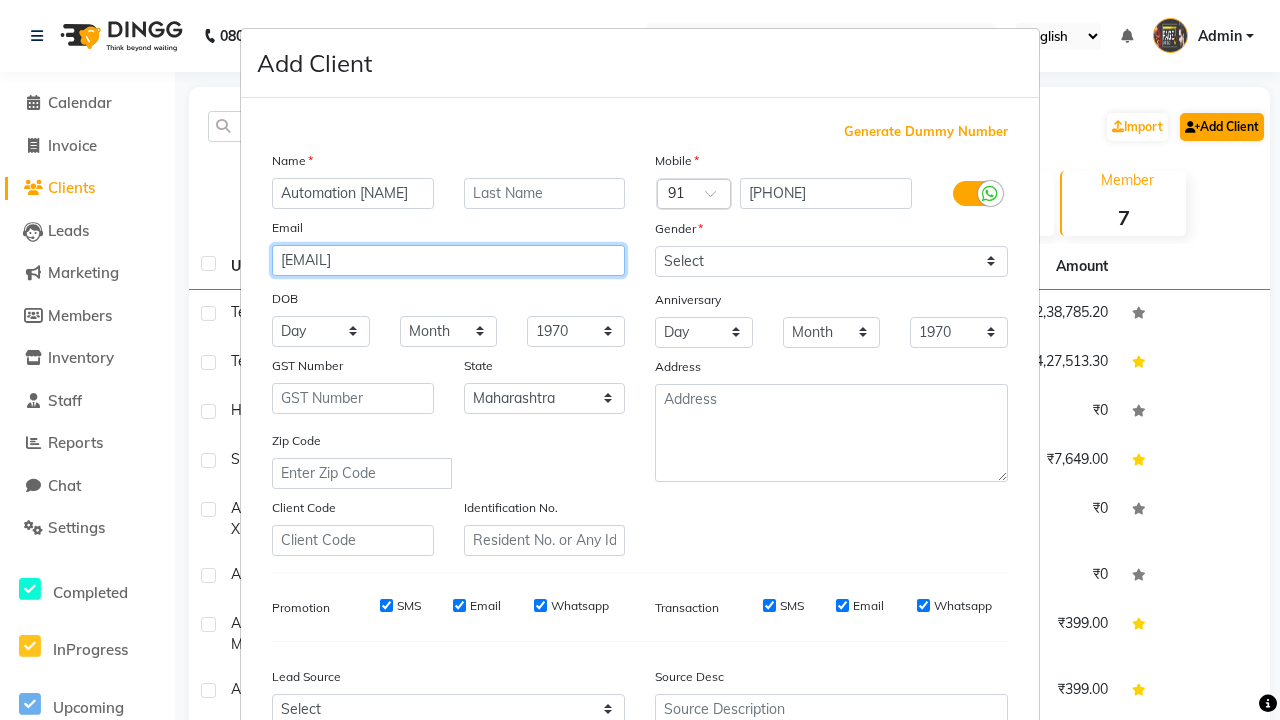 select on "male" 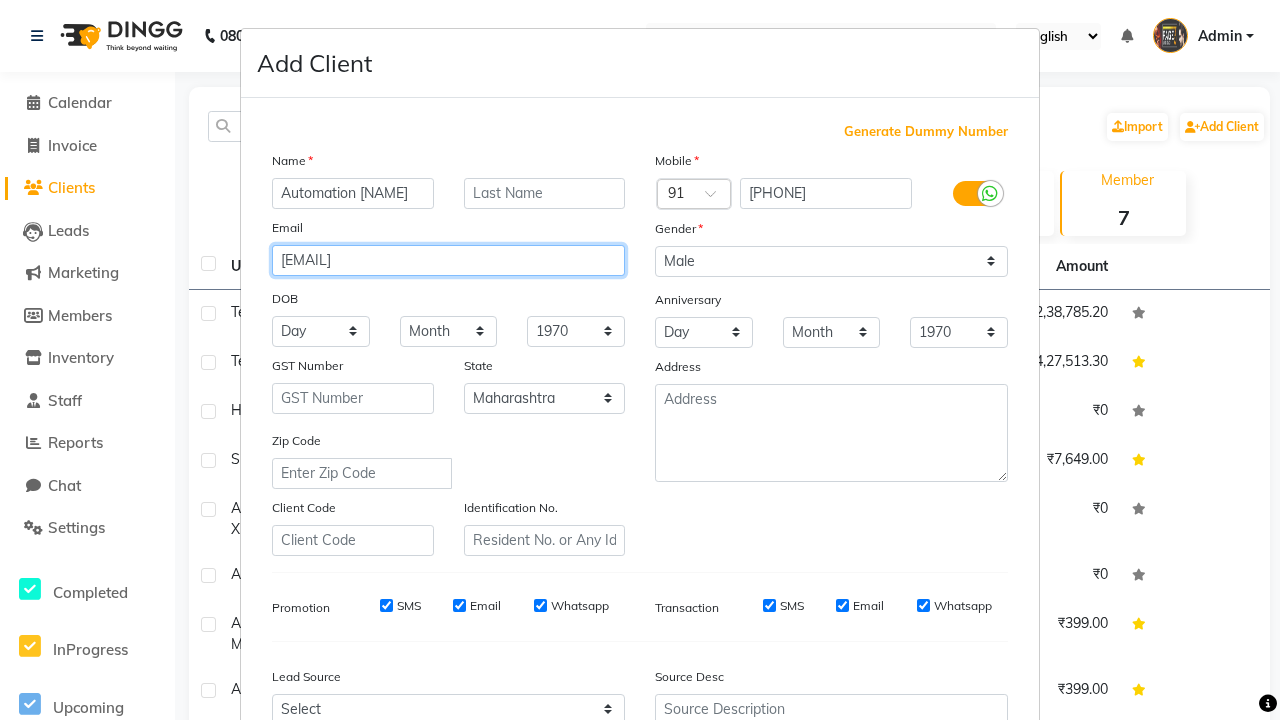 type on "[EMAIL]" 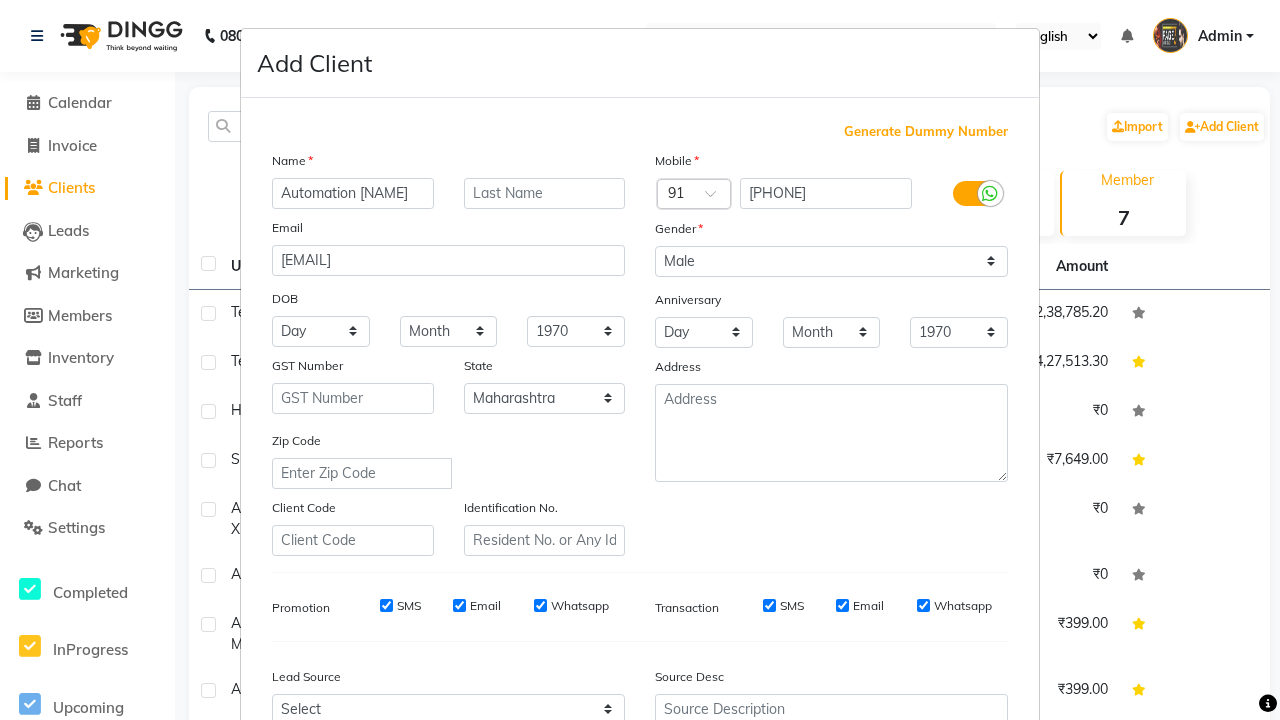 click on "Add" at bounding box center [906, 855] 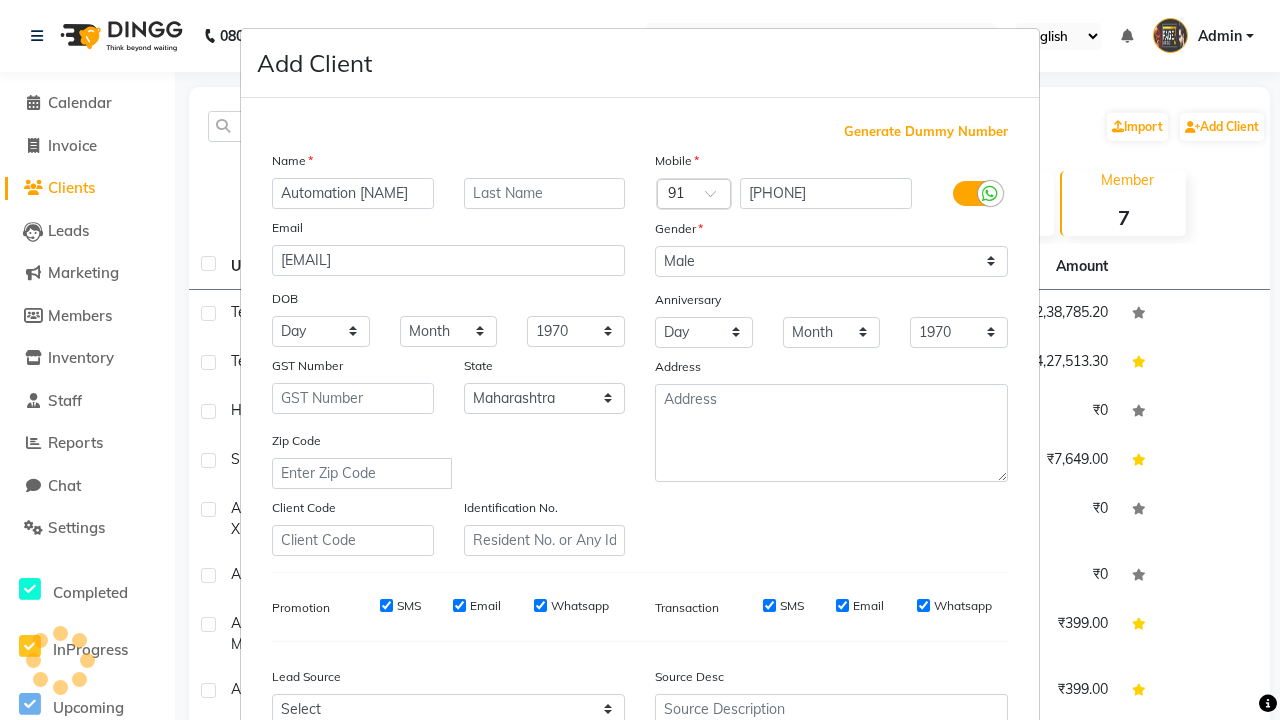 scroll, scrollTop: 203, scrollLeft: 0, axis: vertical 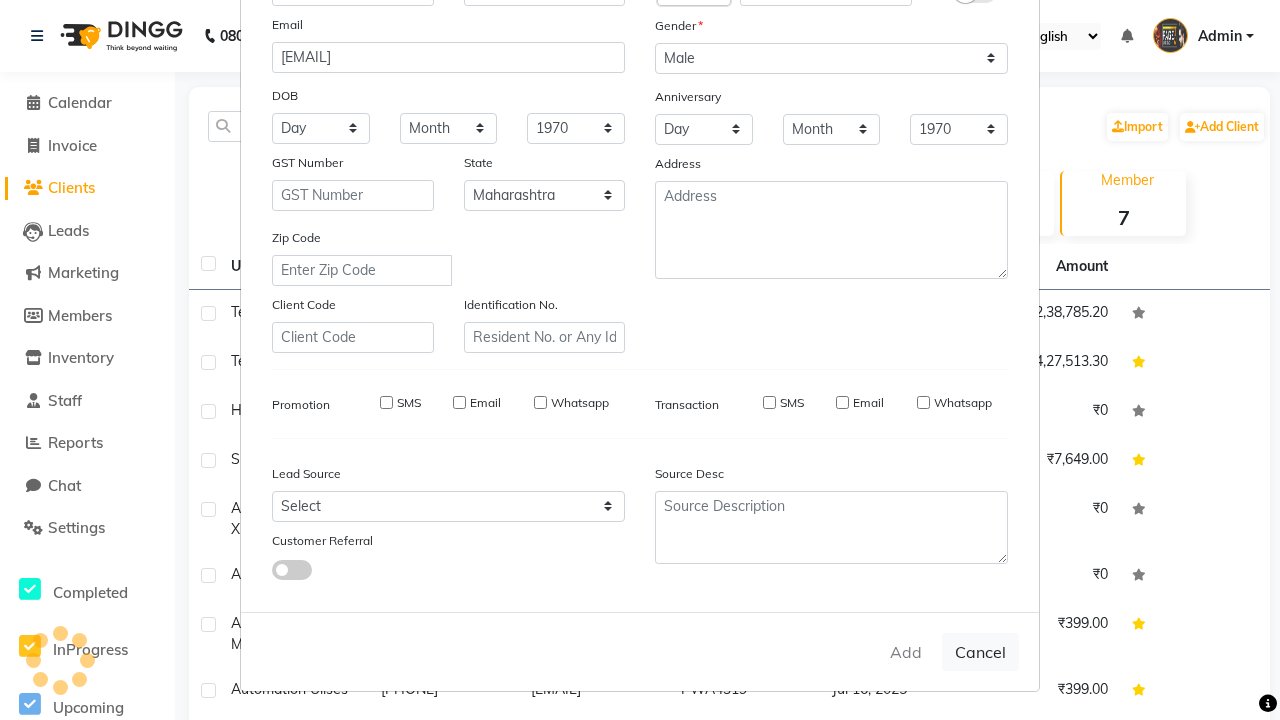 type 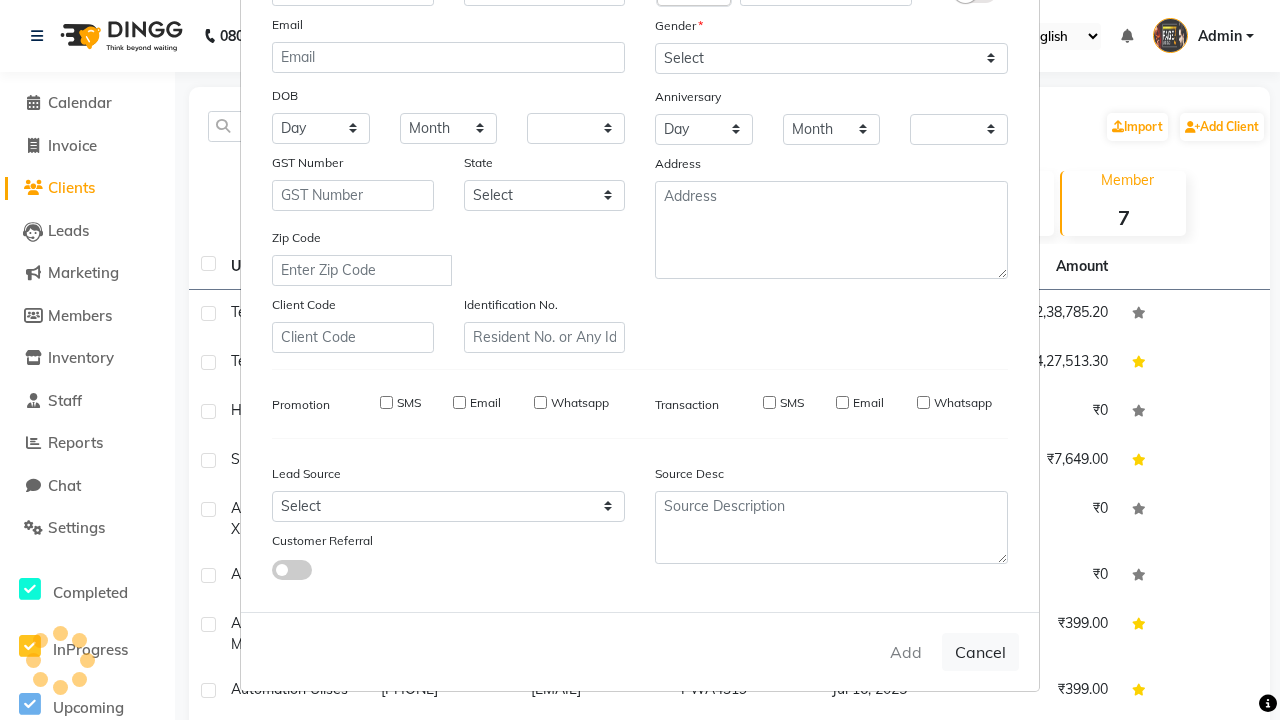 checkbox on "false" 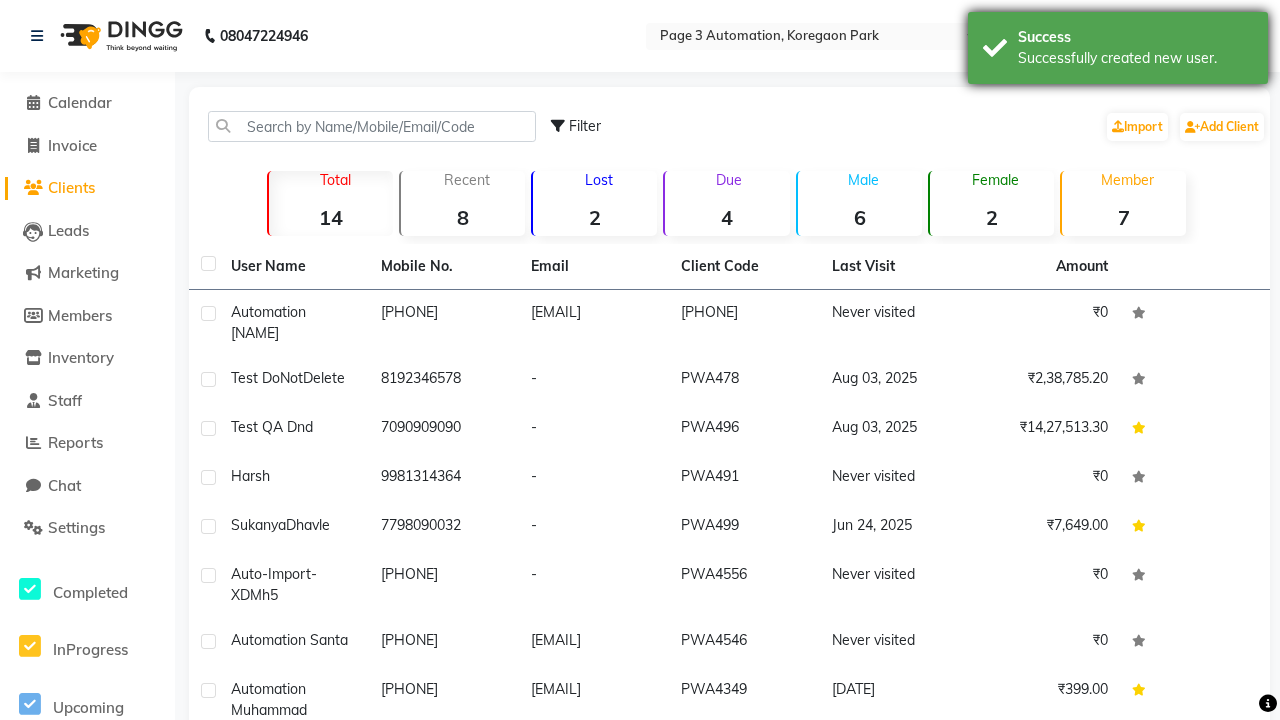 click on "Successfully created new user." at bounding box center [1135, 58] 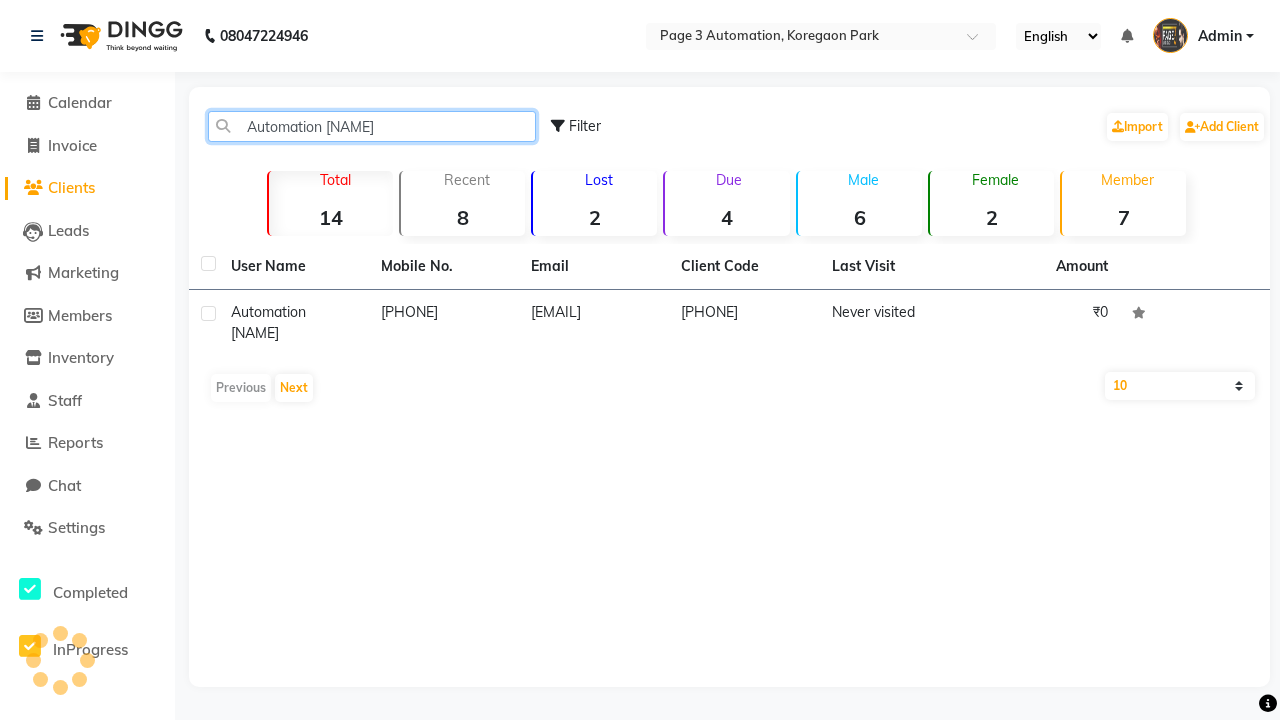 type on "Automation [NAME]" 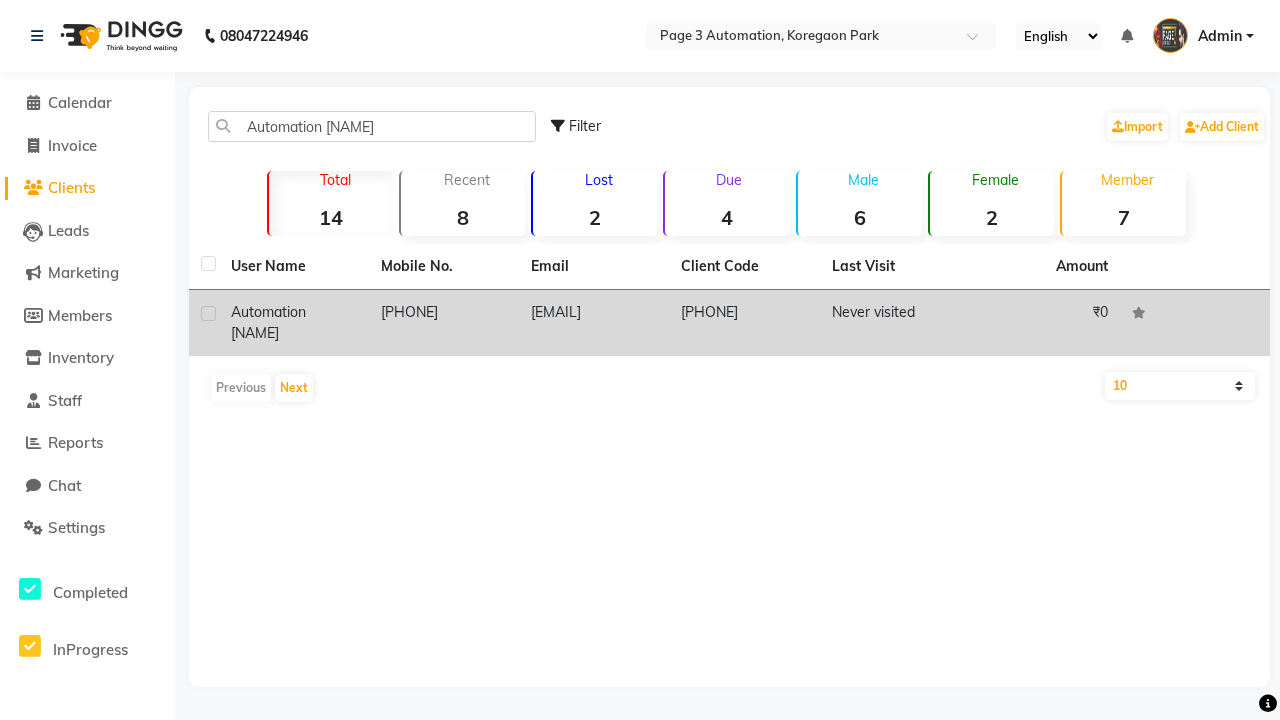click on "[PHONE]" 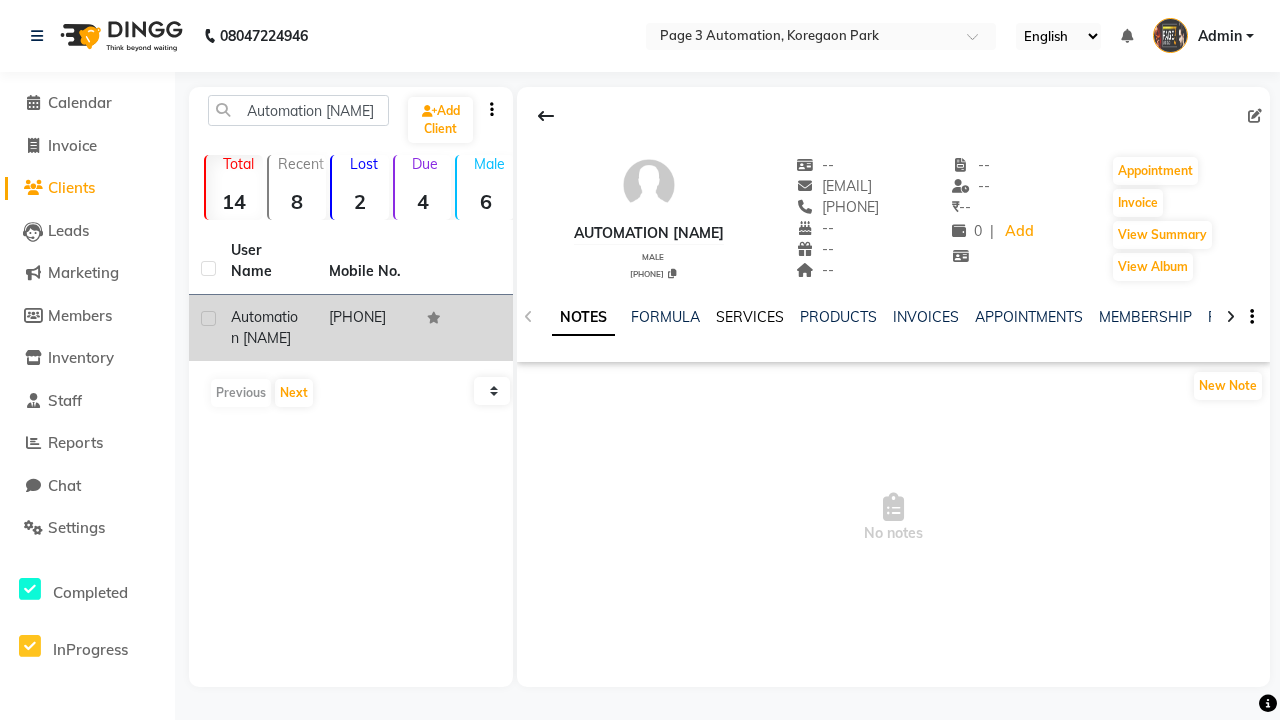 click on "NOTES" 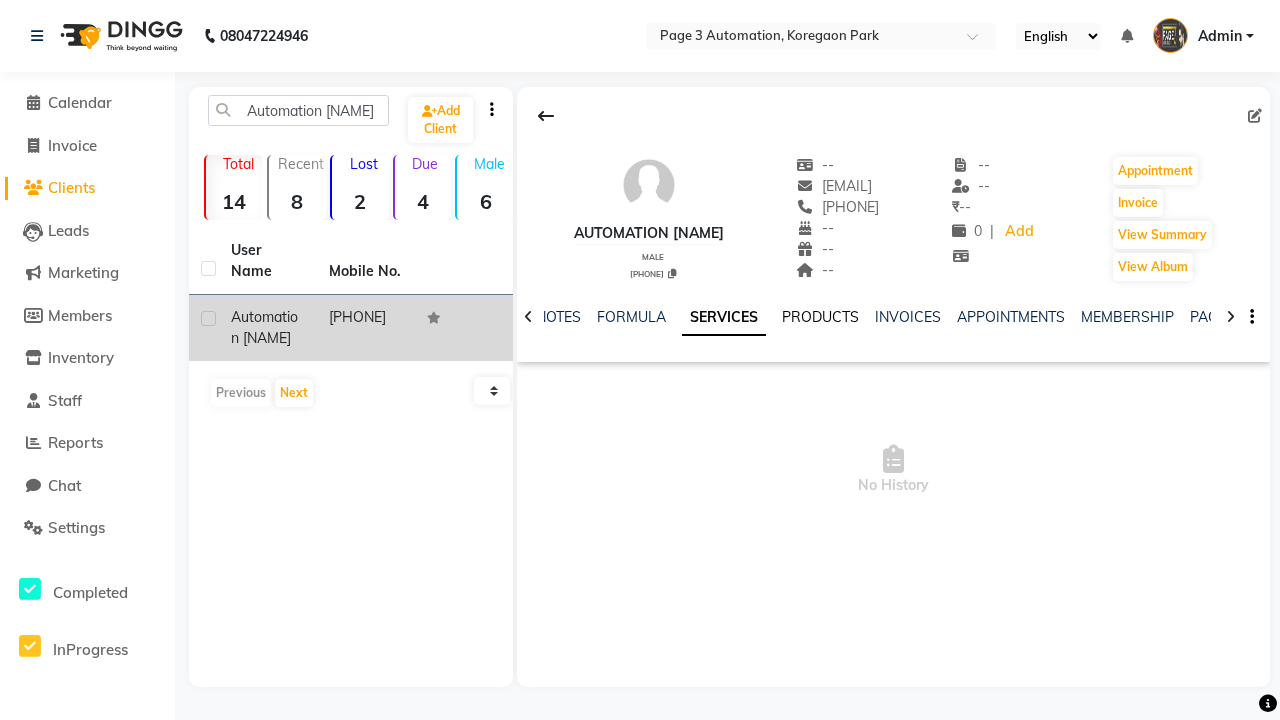 click on "PRODUCTS" 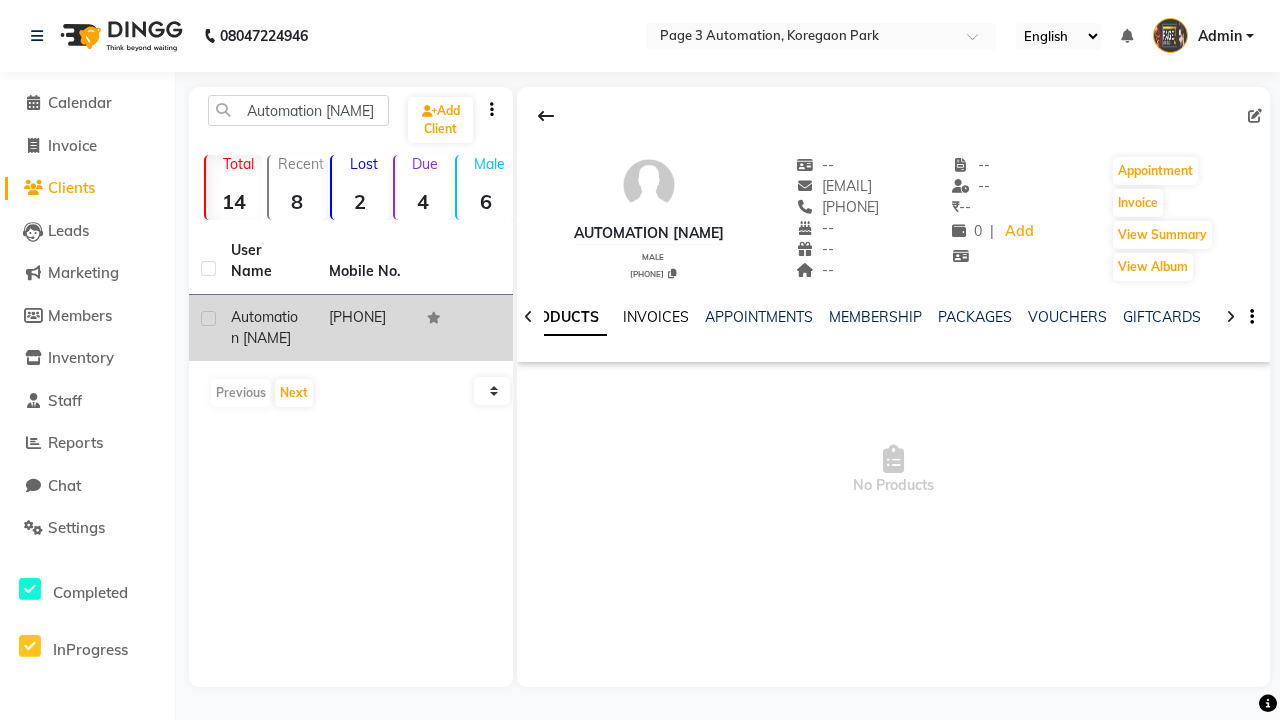click on "INVOICES" 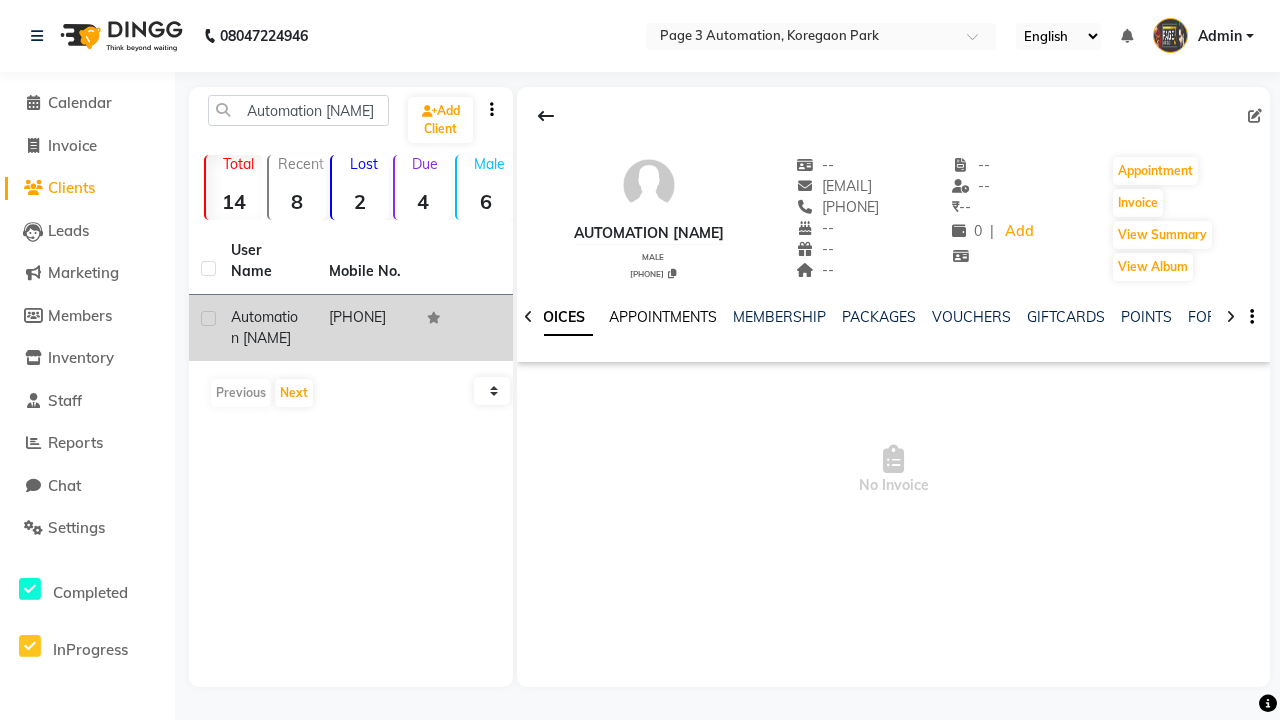 click on "APPOINTMENTS" 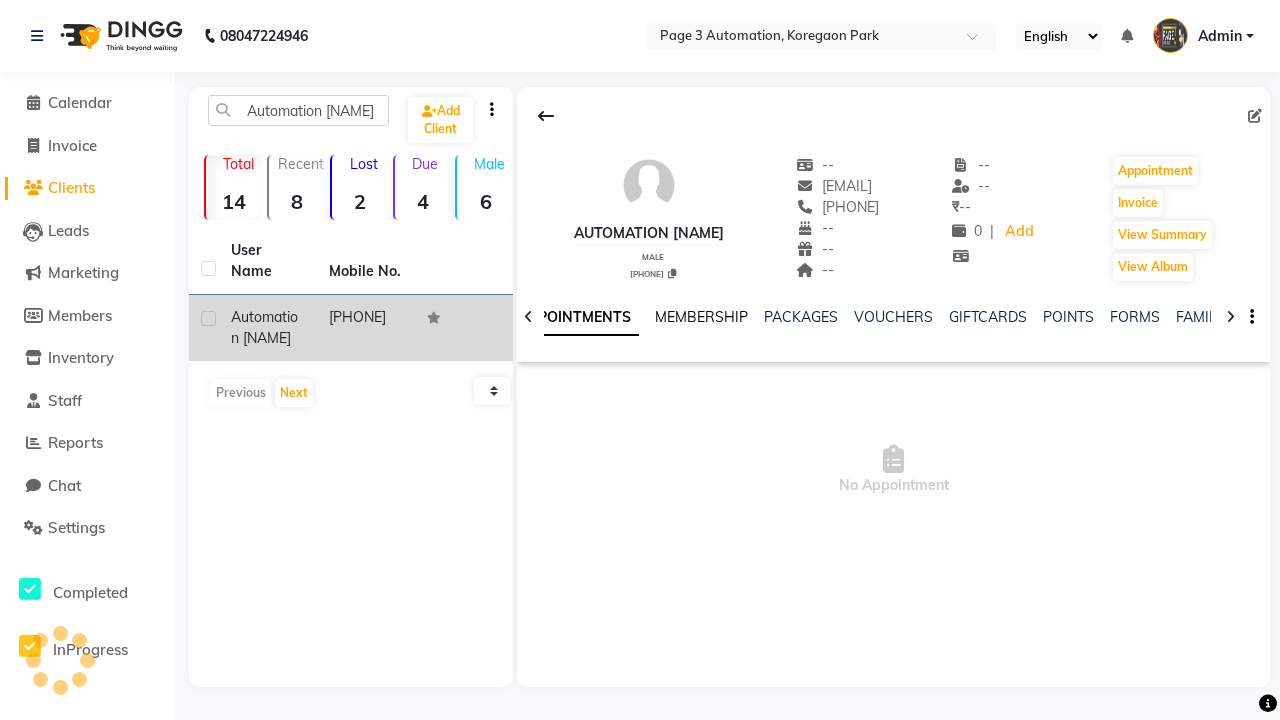 click on "MEMBERSHIP" 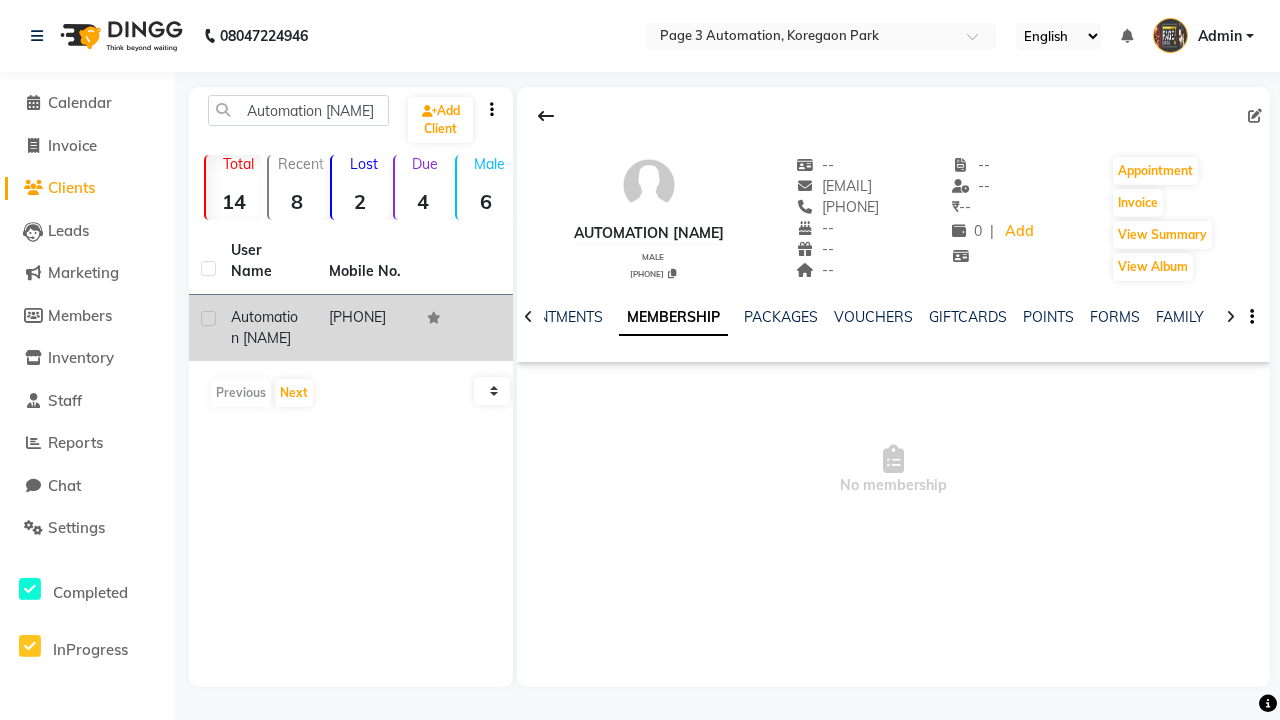 scroll, scrollTop: 0, scrollLeft: 493, axis: horizontal 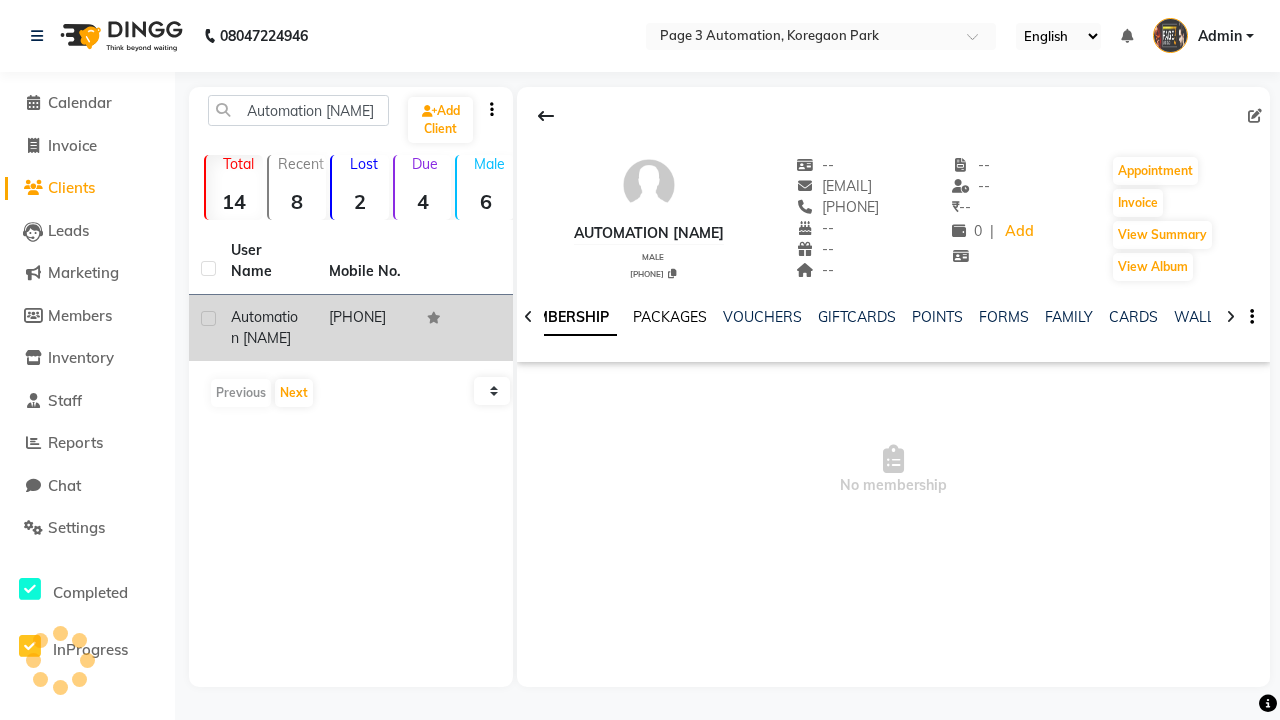 click on "PACKAGES" 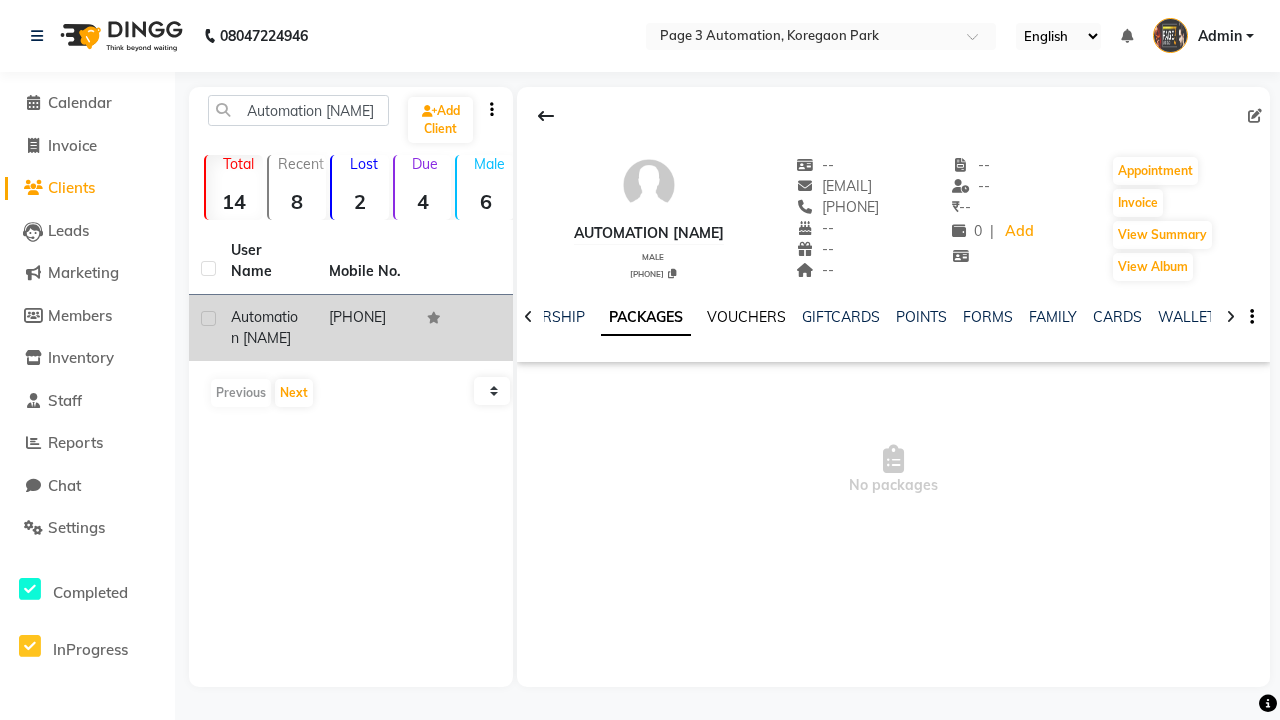 click on "VOUCHERS" 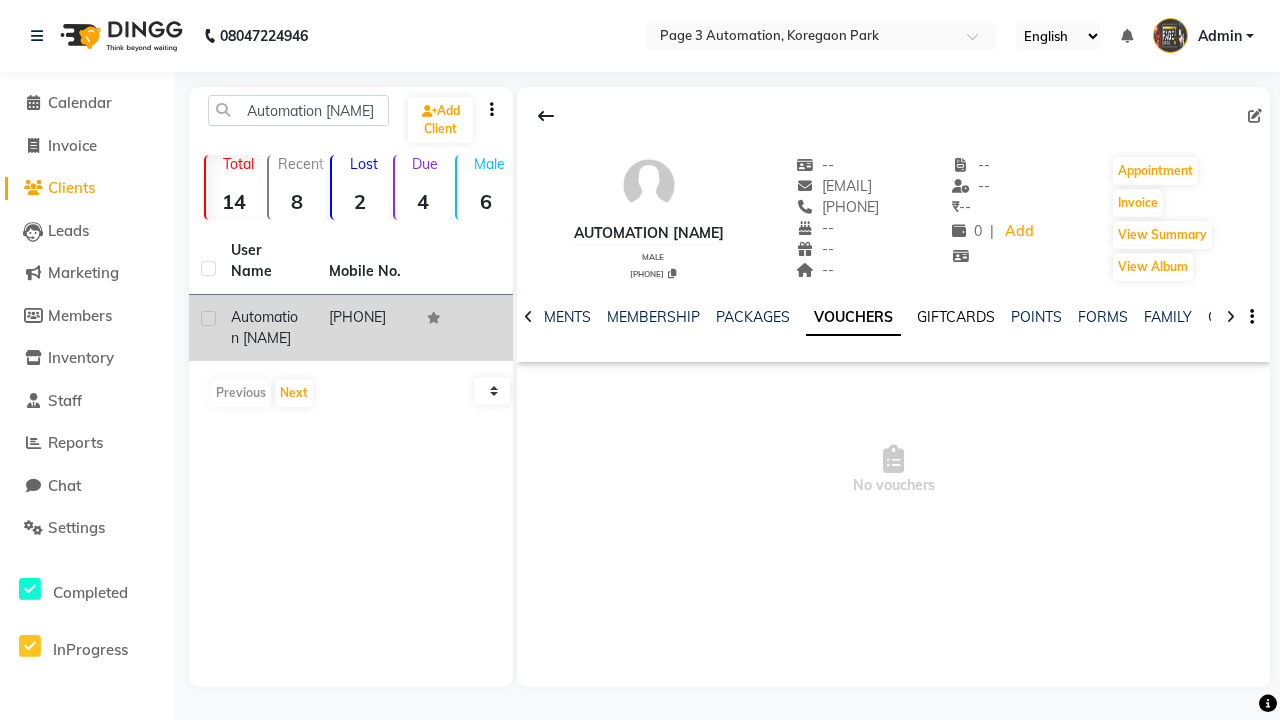 click on "GIFTCARDS" 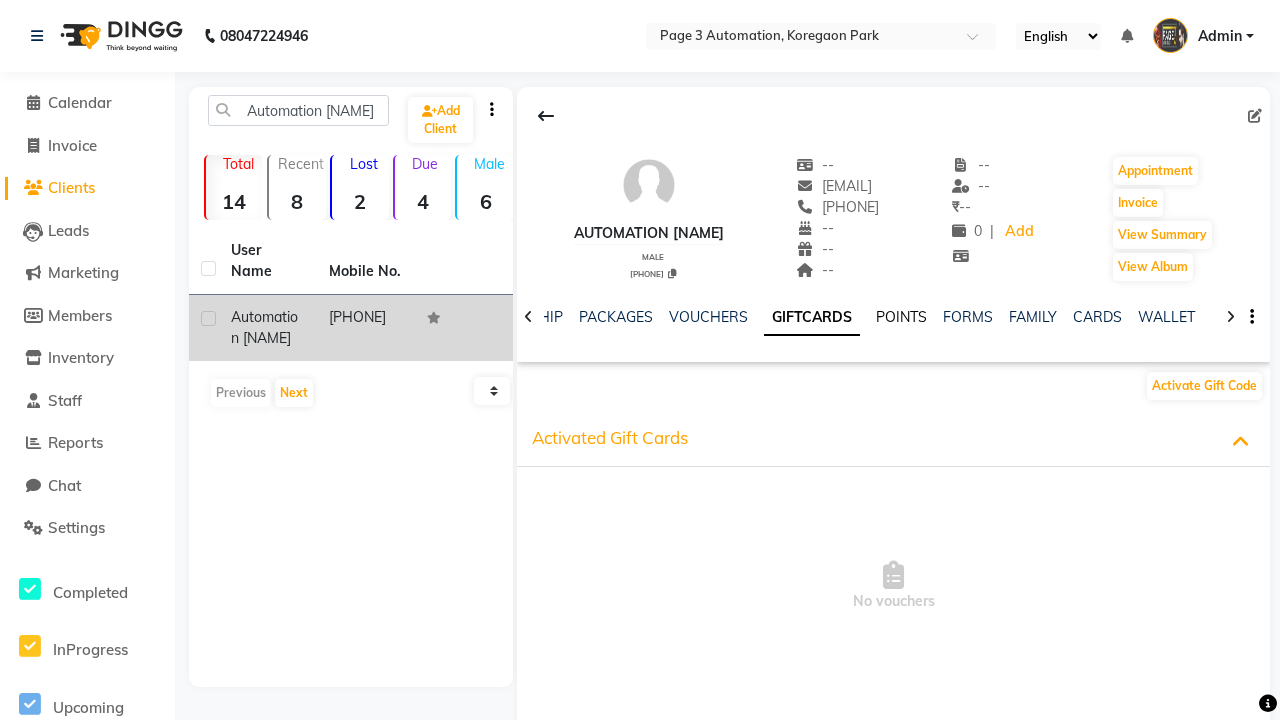 click on "POINTS" 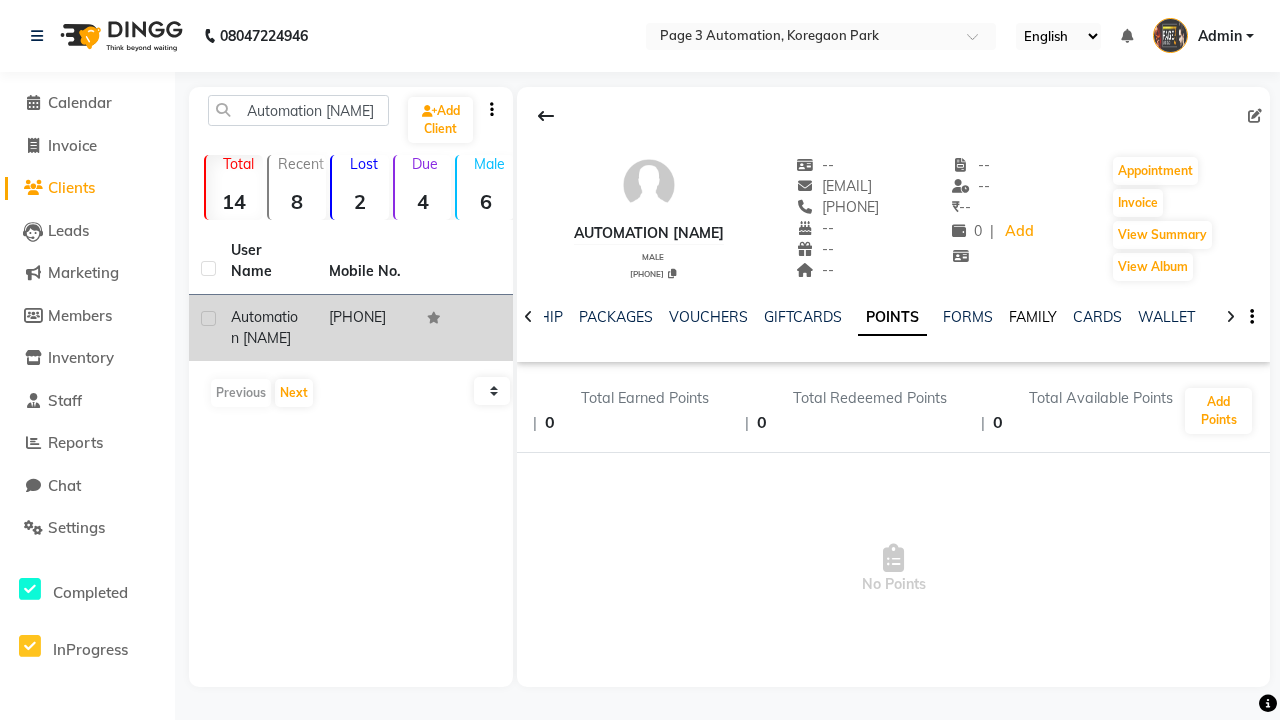 click on "FAMILY" 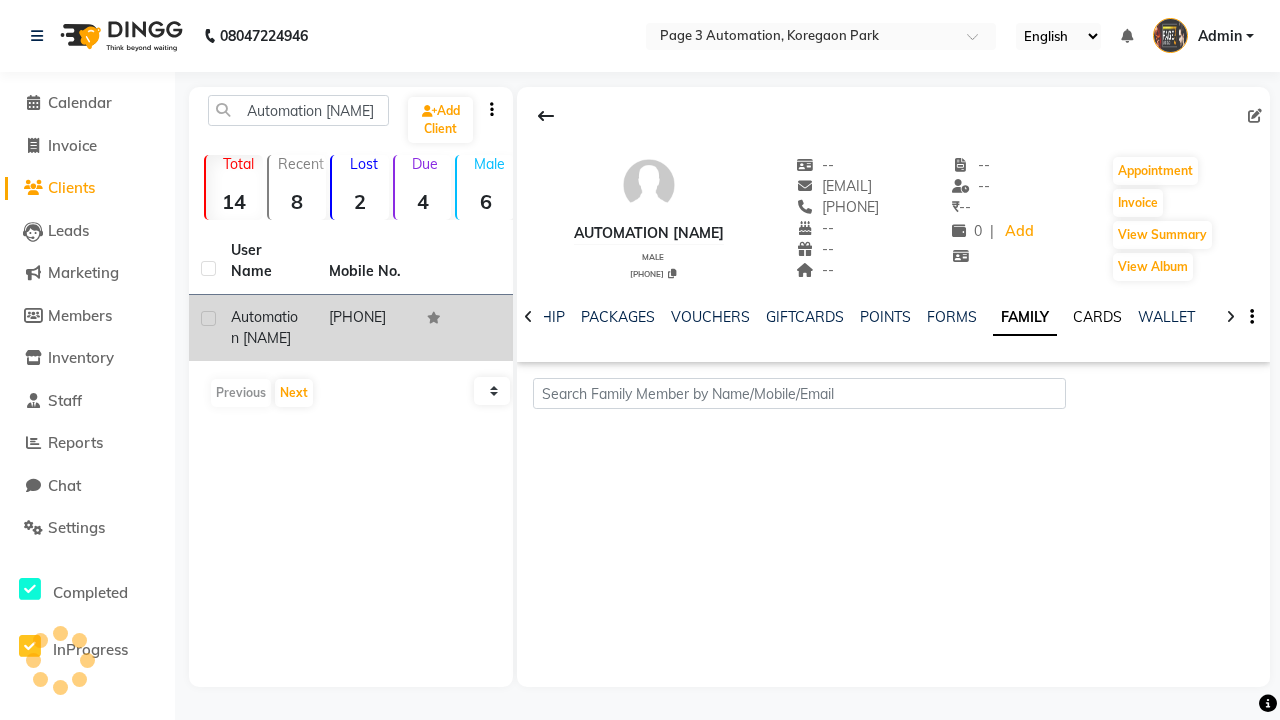 click on "CARDS" 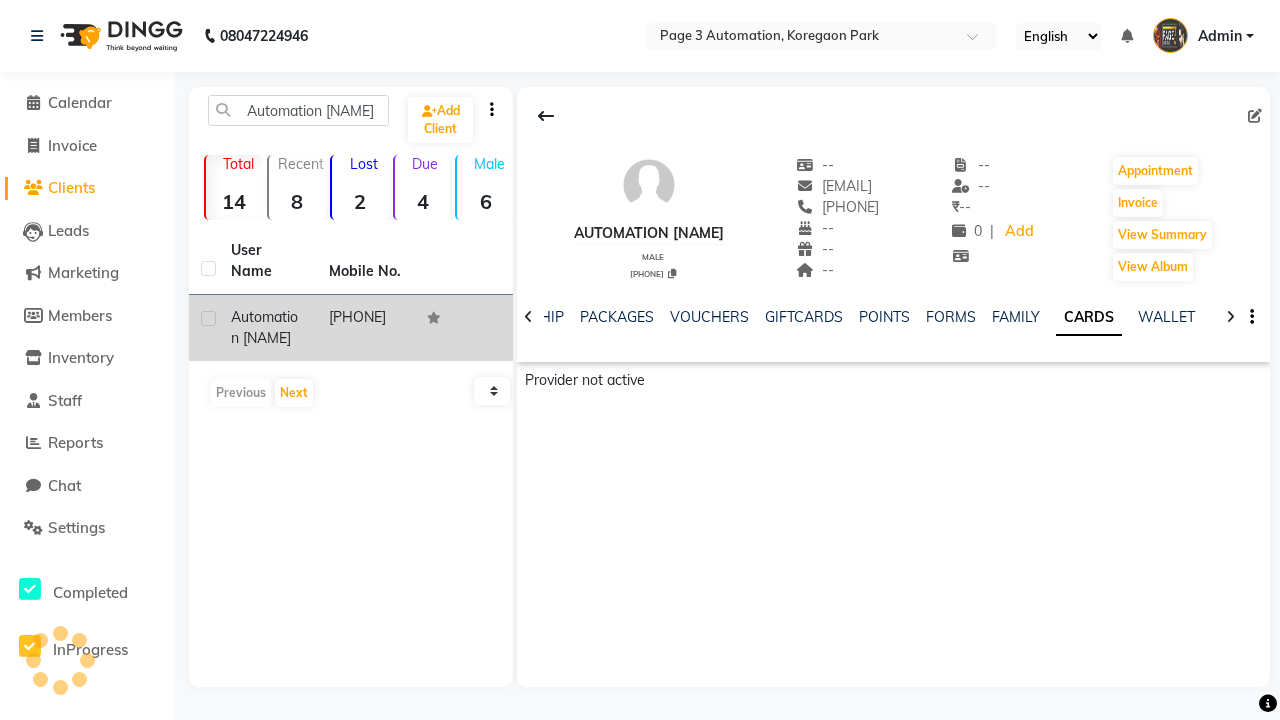 scroll, scrollTop: 0, scrollLeft: 418, axis: horizontal 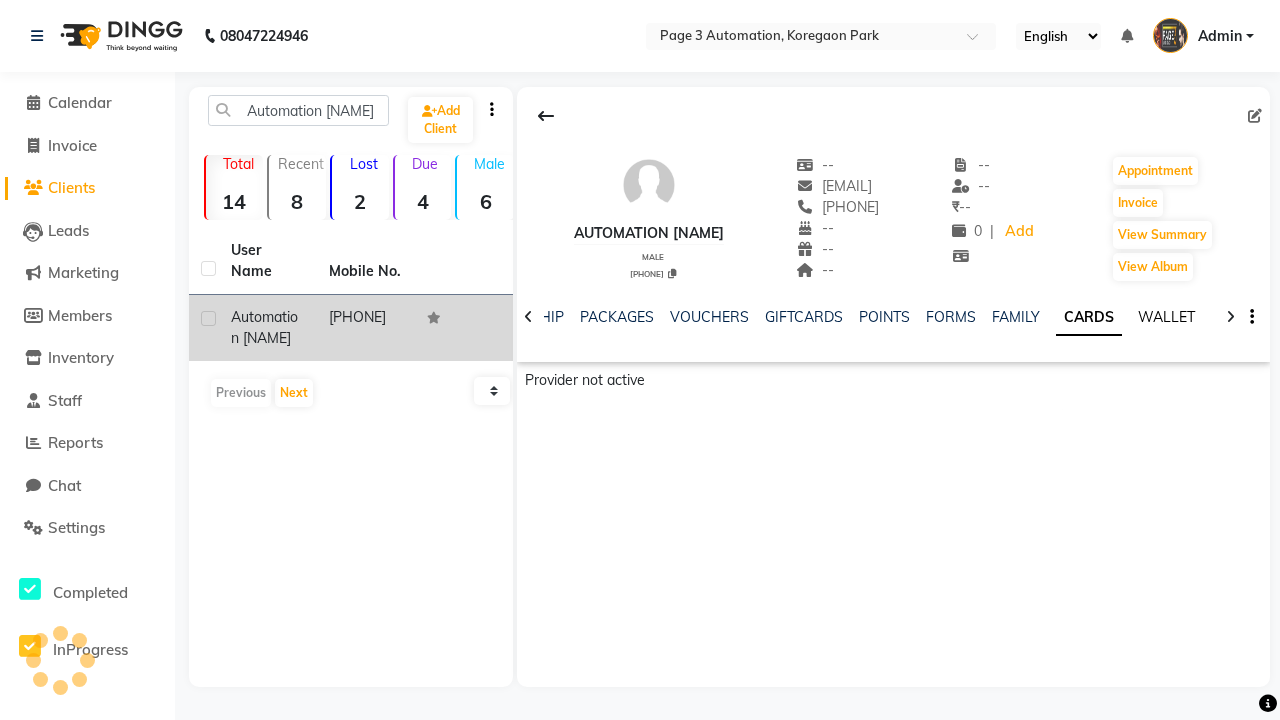 click on "WALLET" 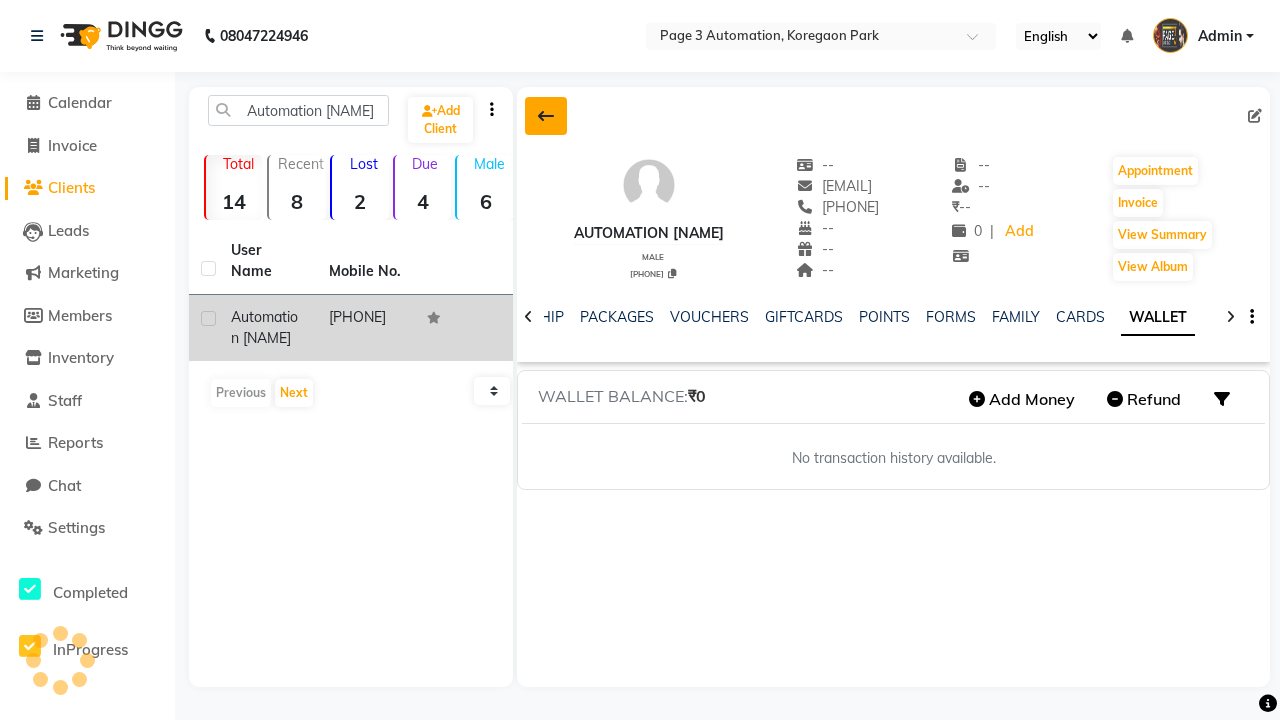 click 